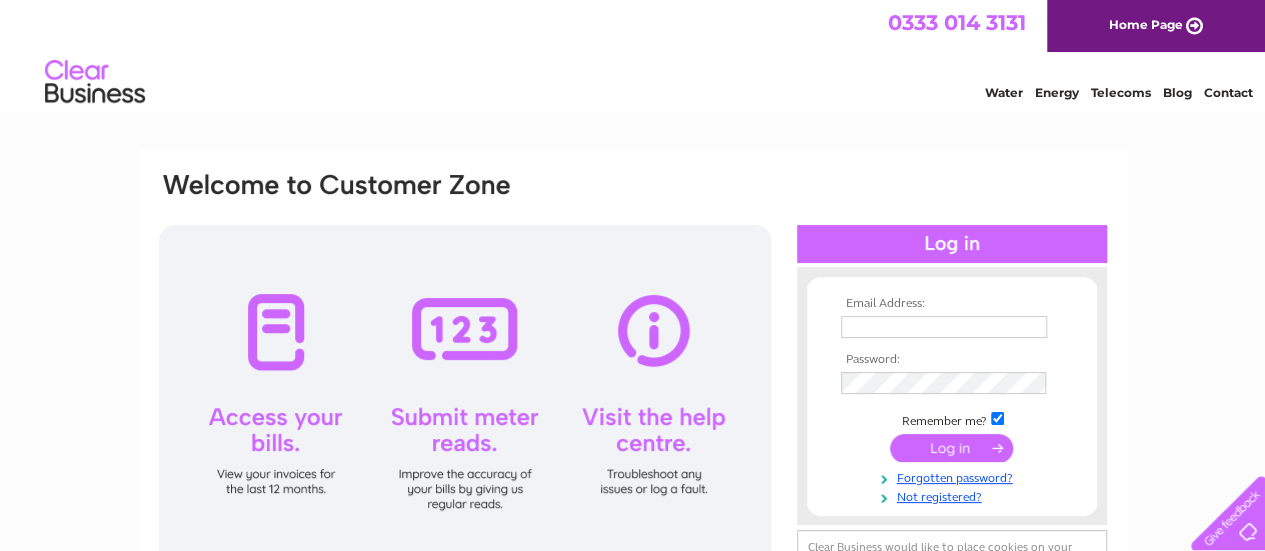 scroll, scrollTop: 0, scrollLeft: 0, axis: both 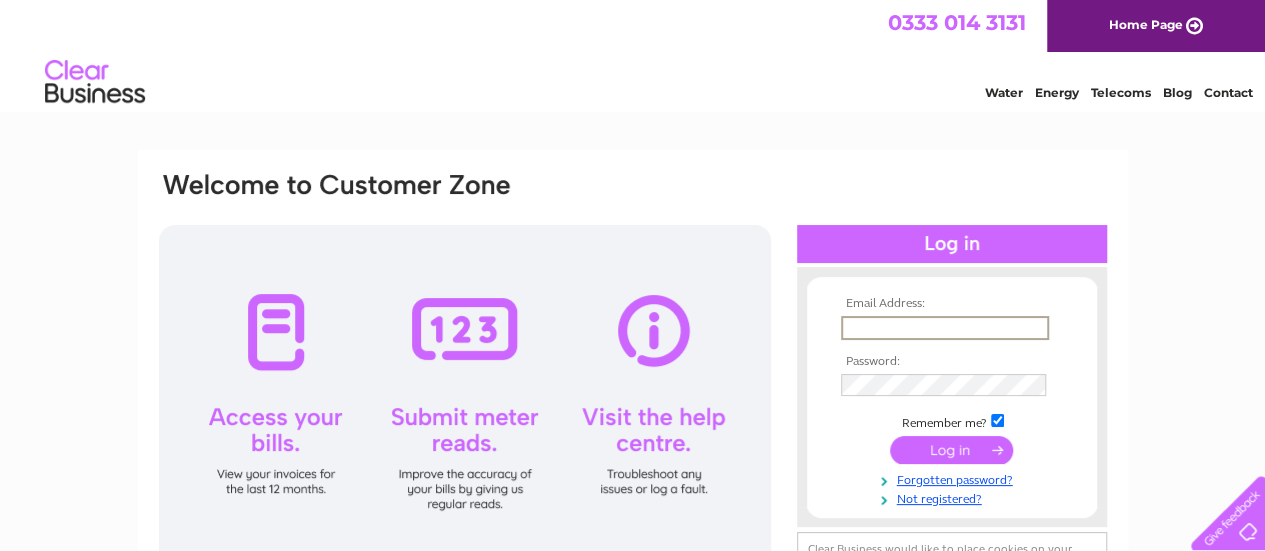 click at bounding box center [945, 328] 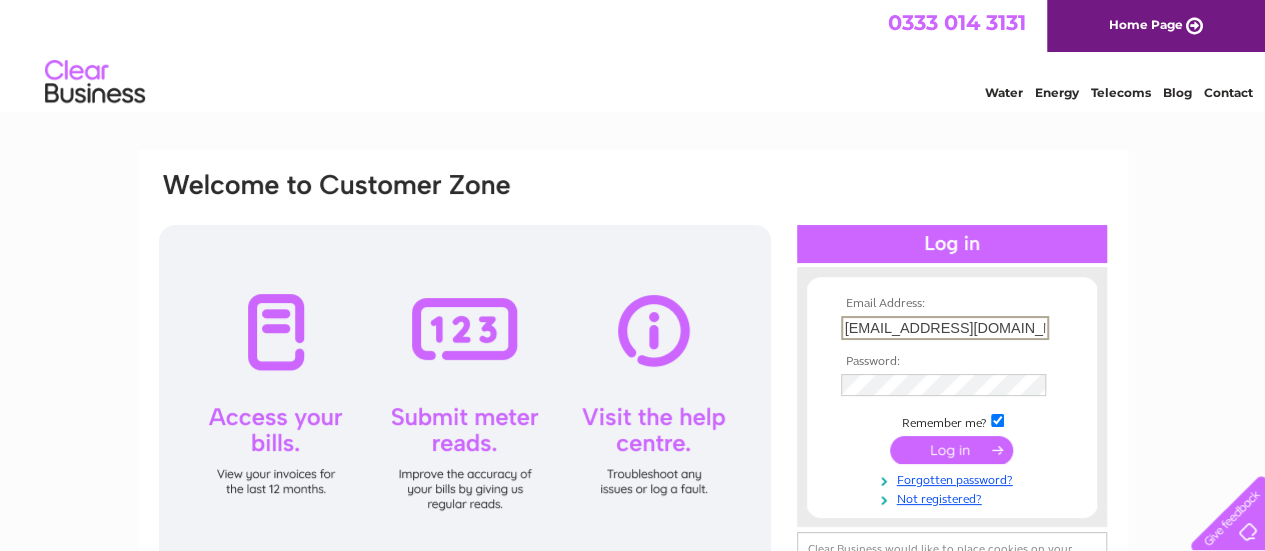 type on "info@rosemount-hotel.co.uk" 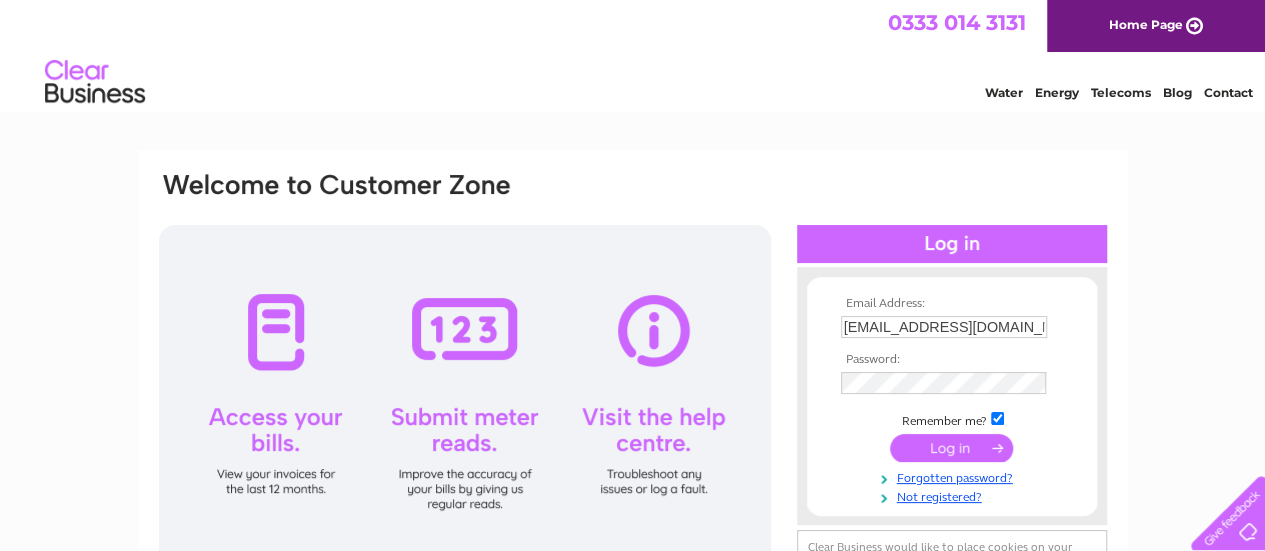 click at bounding box center (951, 448) 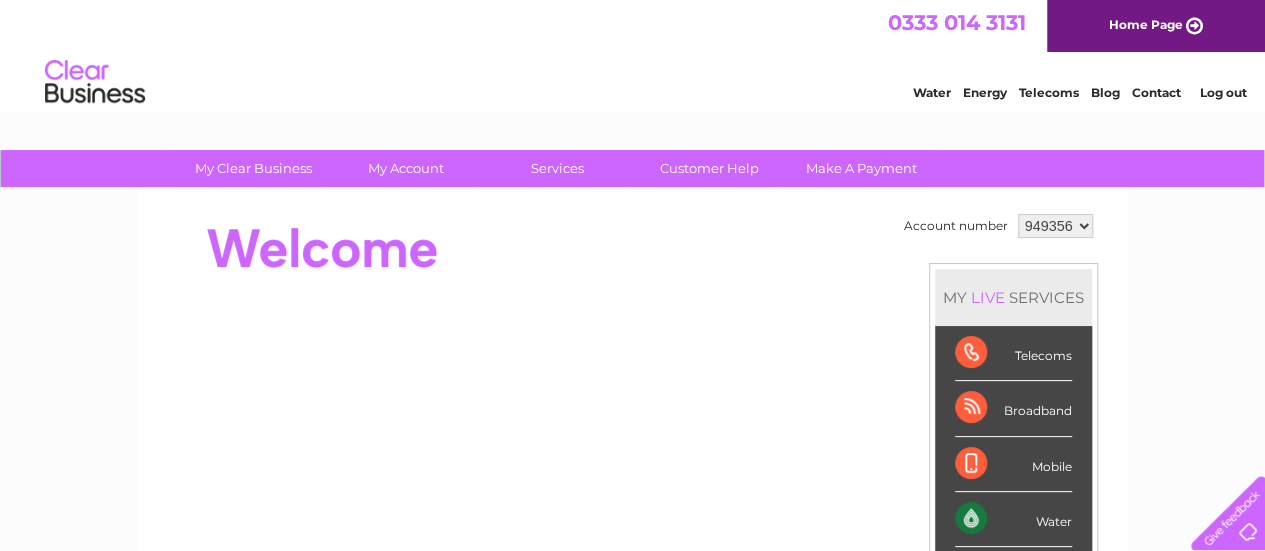 scroll, scrollTop: 0, scrollLeft: 0, axis: both 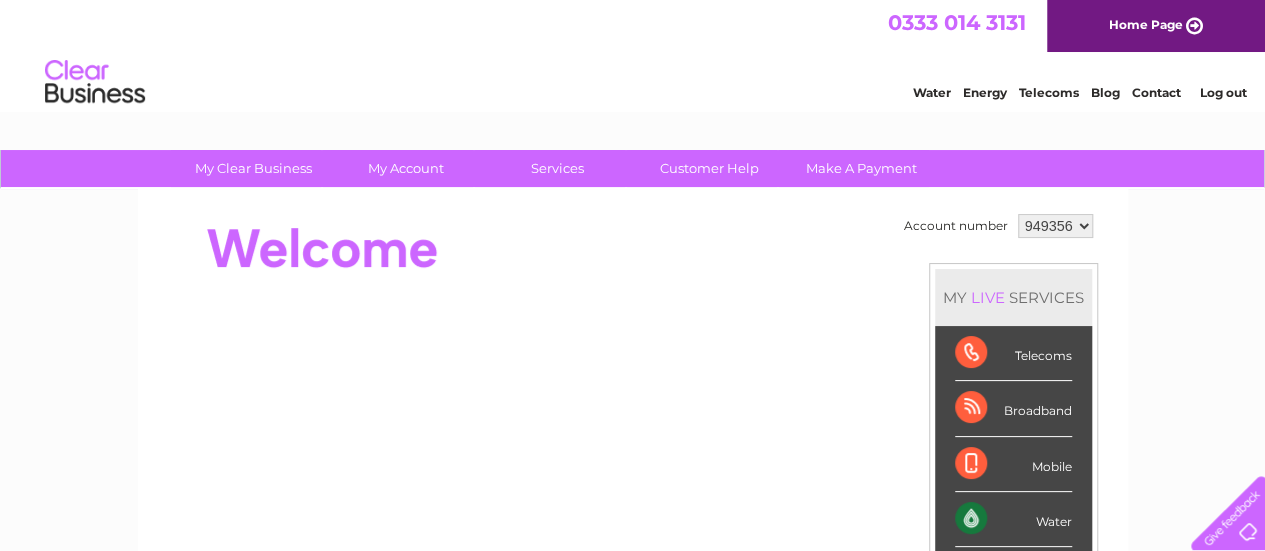 click on "Water" at bounding box center (932, 92) 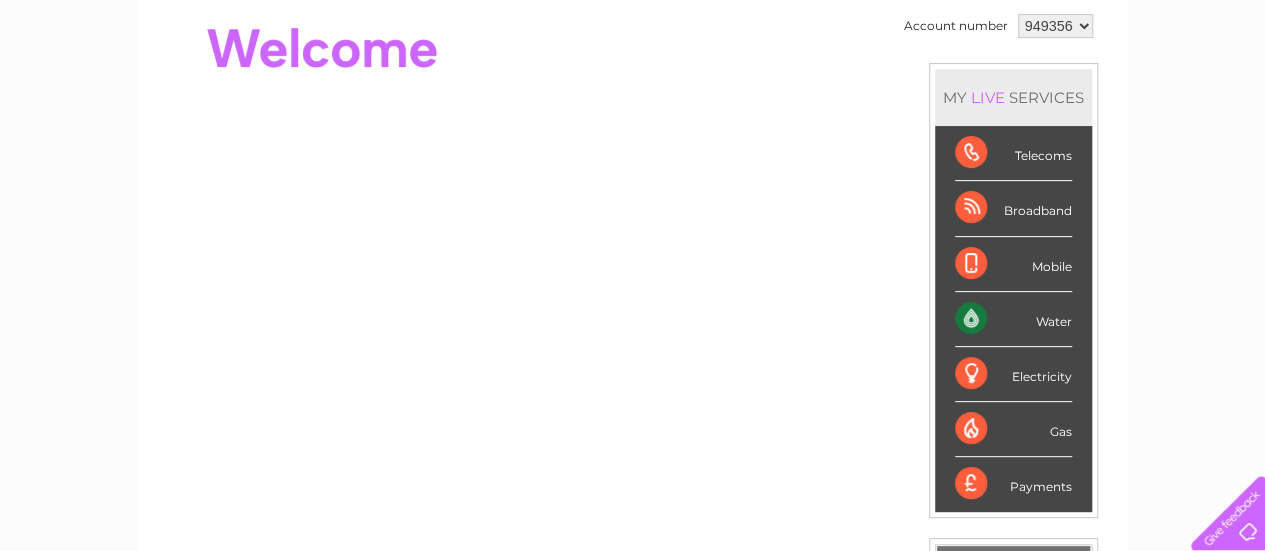 scroll, scrollTop: 100, scrollLeft: 0, axis: vertical 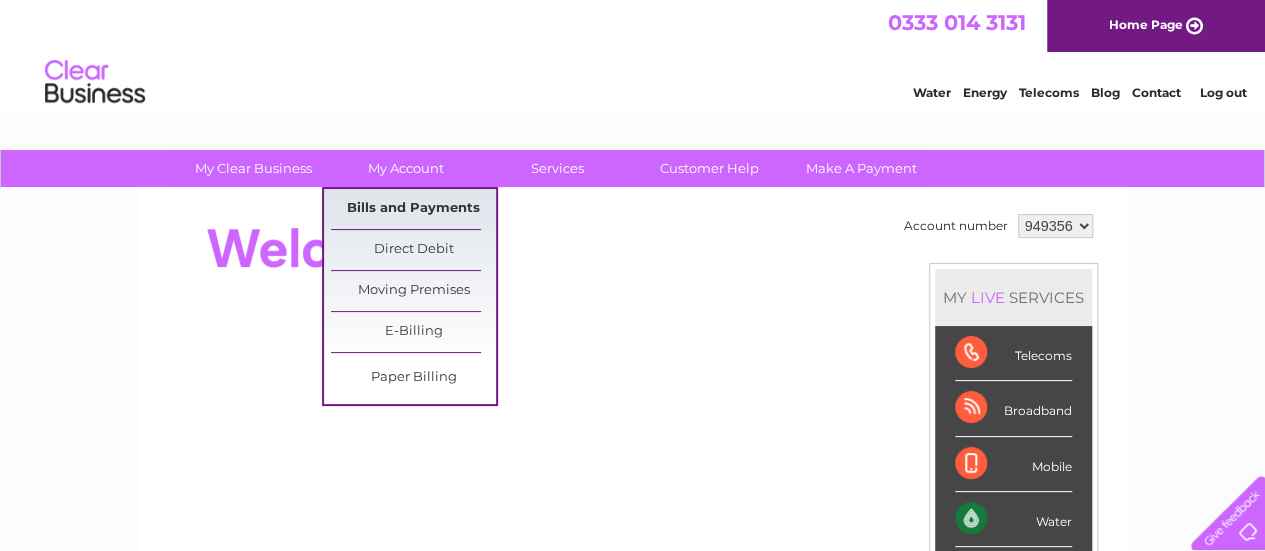 click on "Bills and Payments" at bounding box center (413, 209) 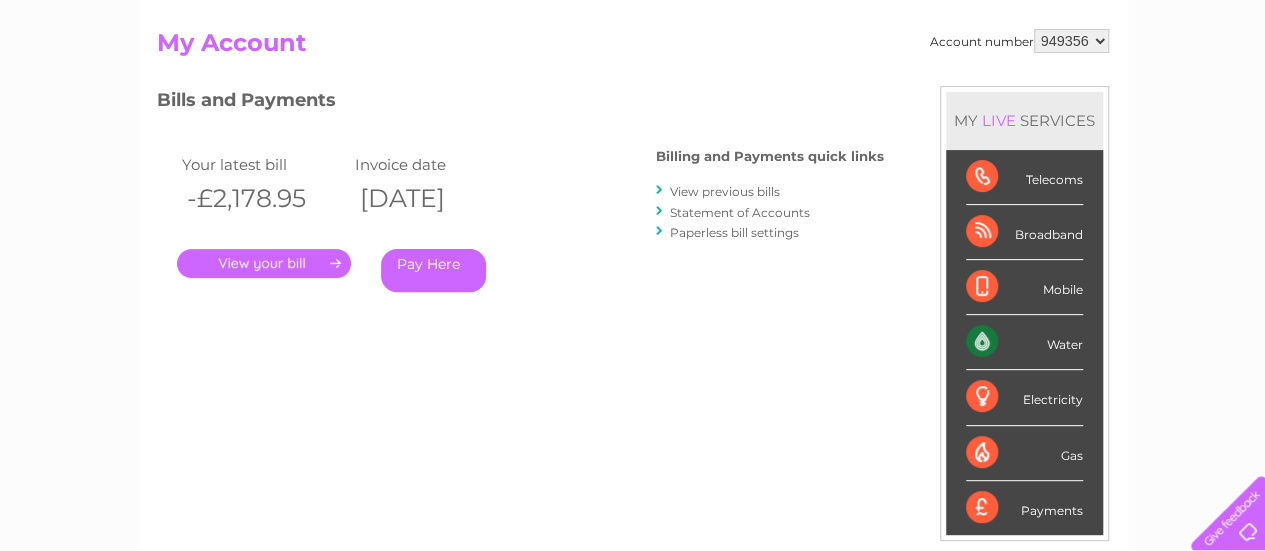 scroll, scrollTop: 100, scrollLeft: 0, axis: vertical 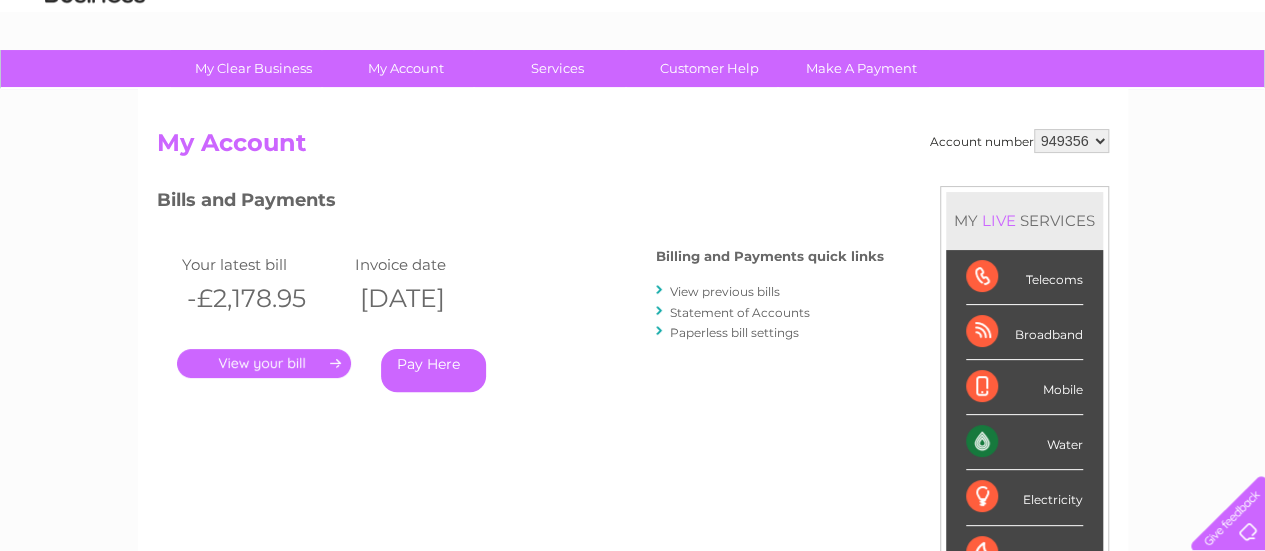 click on "Statement of Accounts" at bounding box center [740, 312] 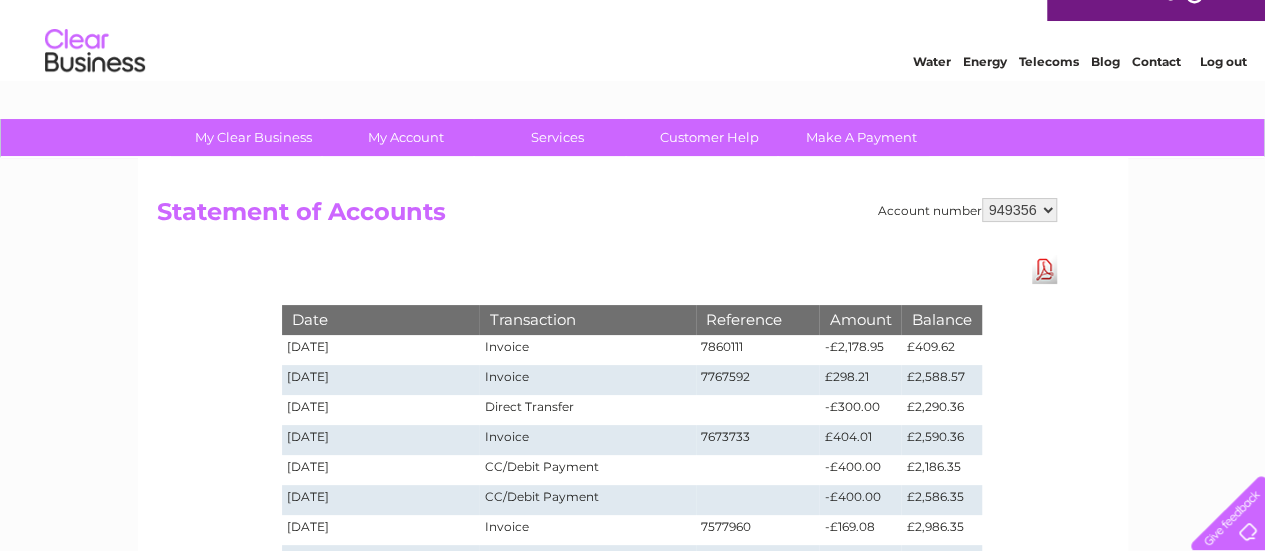 scroll, scrollTop: 0, scrollLeft: 0, axis: both 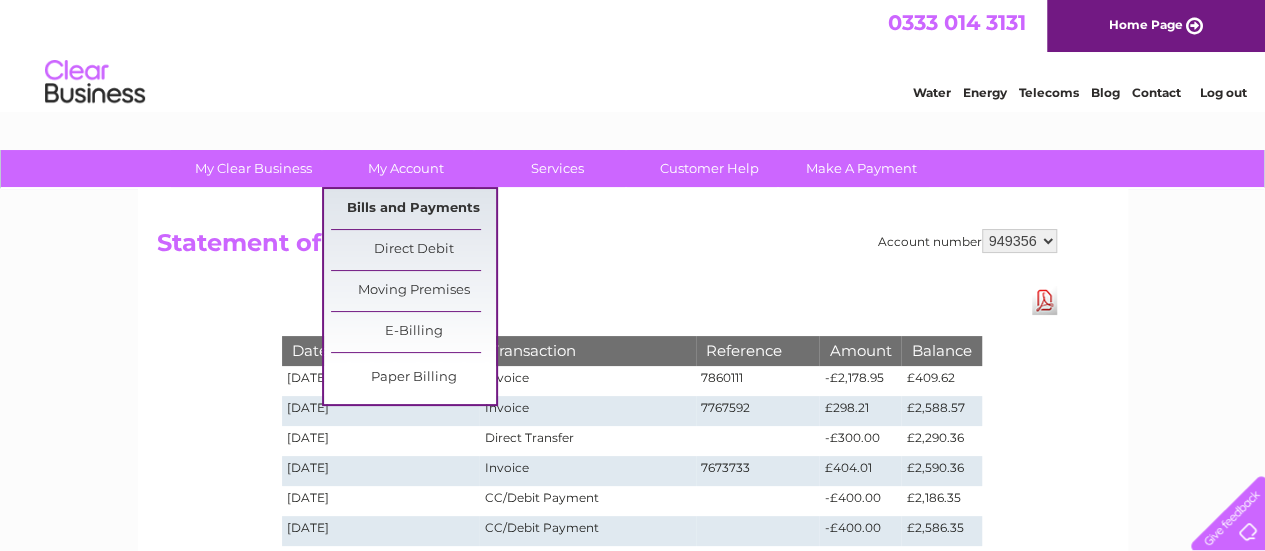 click on "Bills and Payments" at bounding box center [413, 209] 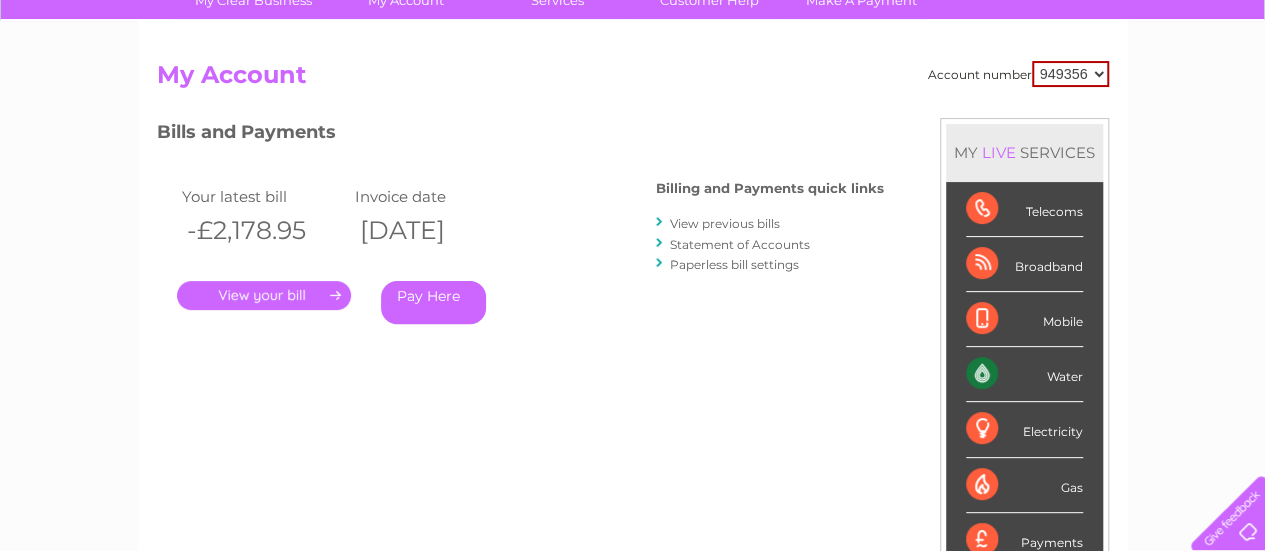 scroll, scrollTop: 200, scrollLeft: 0, axis: vertical 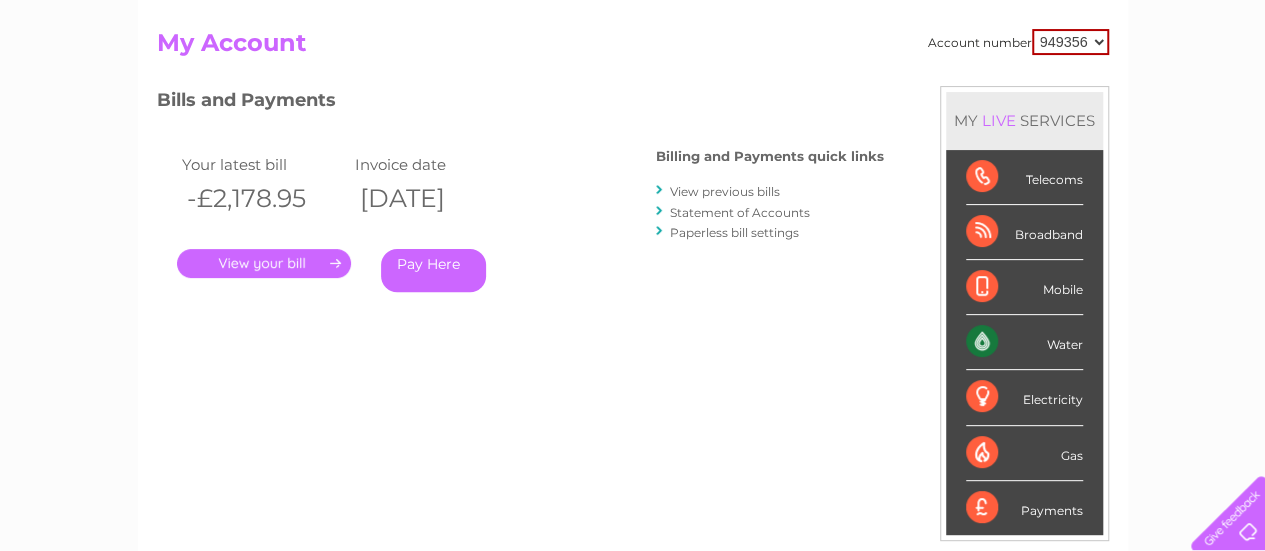 click on "." at bounding box center (264, 263) 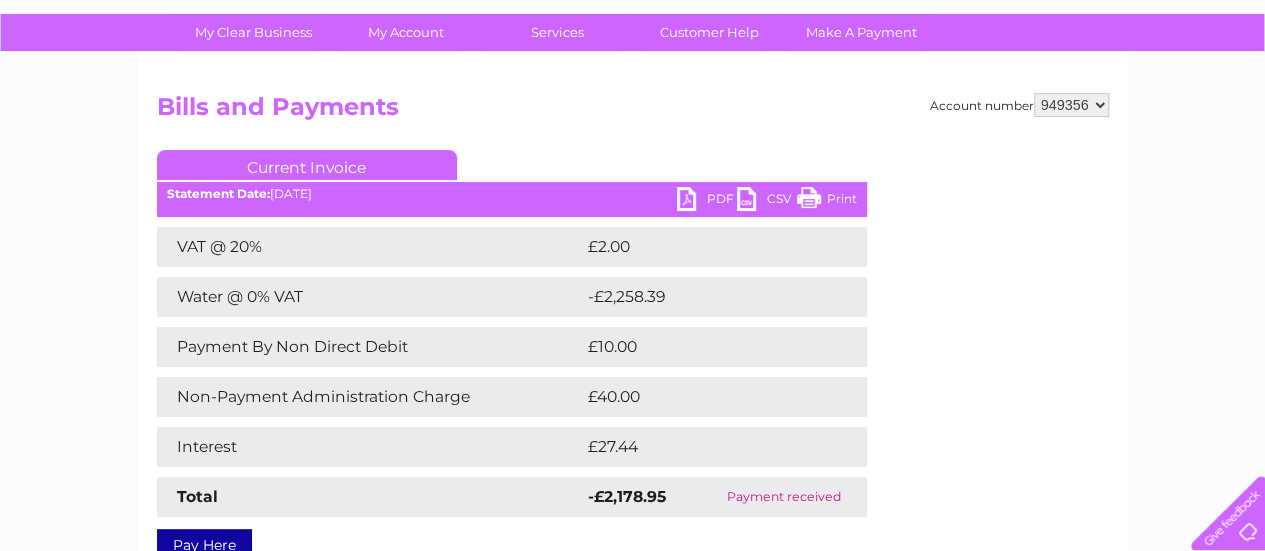 scroll, scrollTop: 200, scrollLeft: 0, axis: vertical 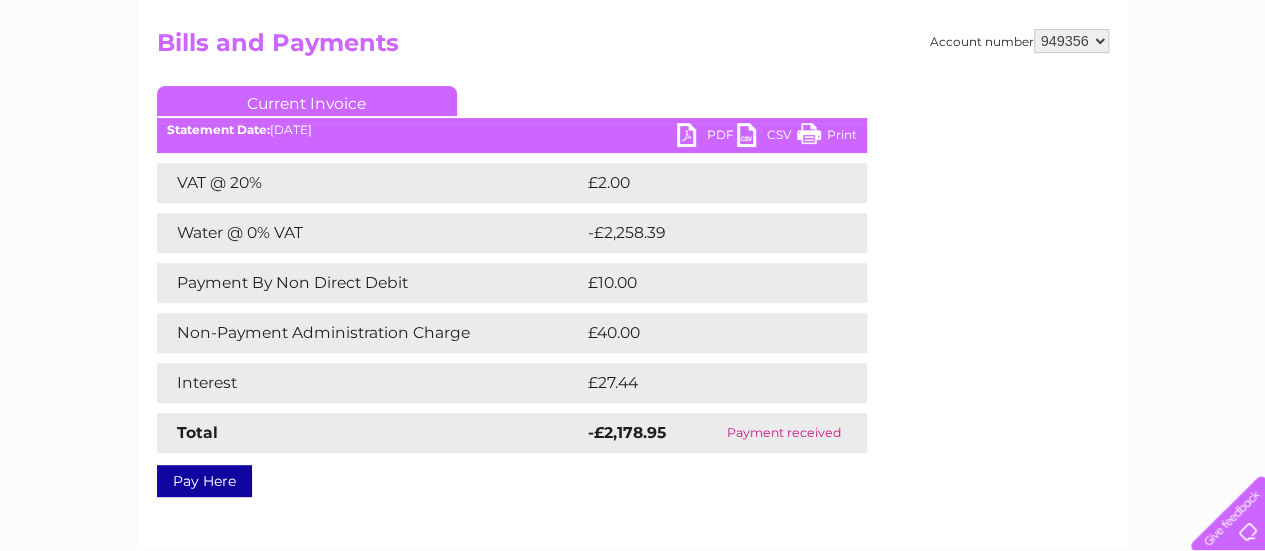 click on "PDF" at bounding box center [707, 137] 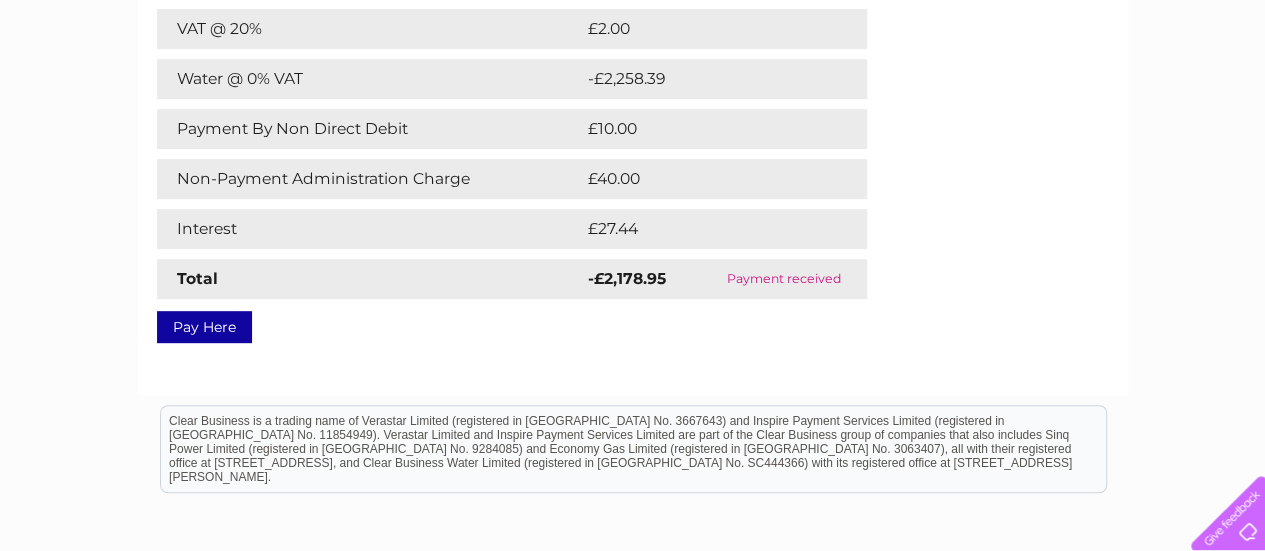 scroll, scrollTop: 254, scrollLeft: 0, axis: vertical 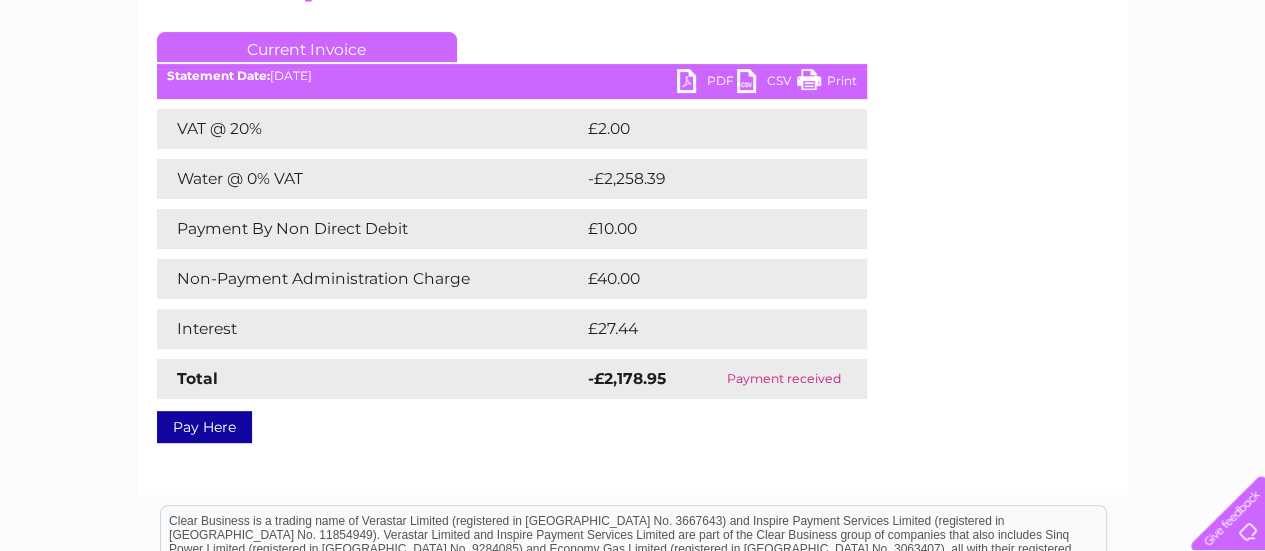 click on "PDF" at bounding box center [707, 83] 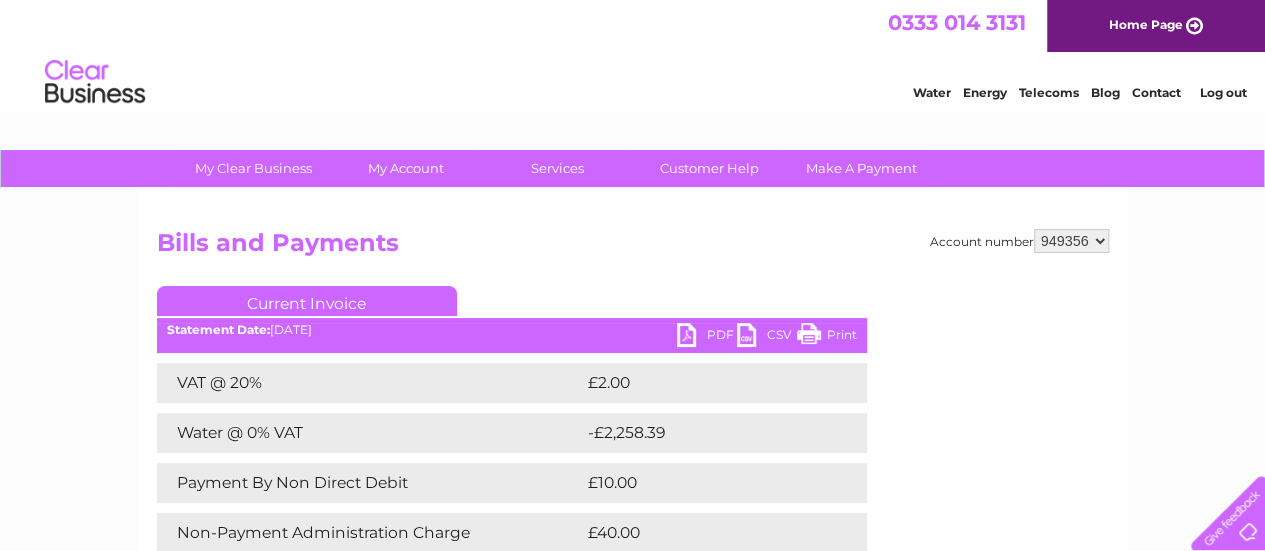 scroll, scrollTop: 0, scrollLeft: 0, axis: both 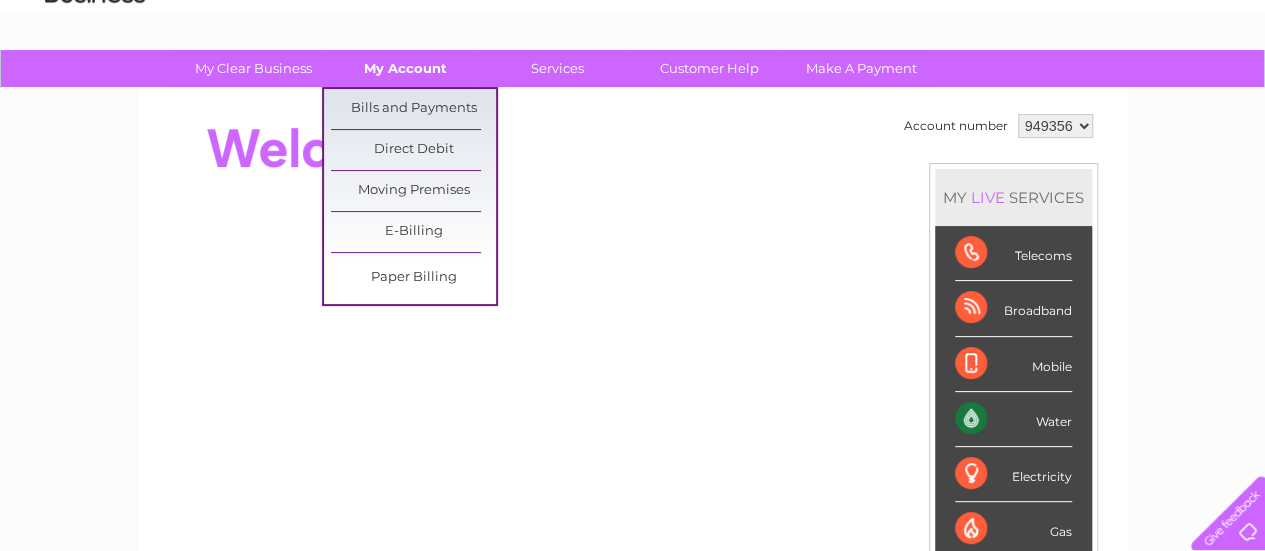 click on "My Account" at bounding box center (405, 68) 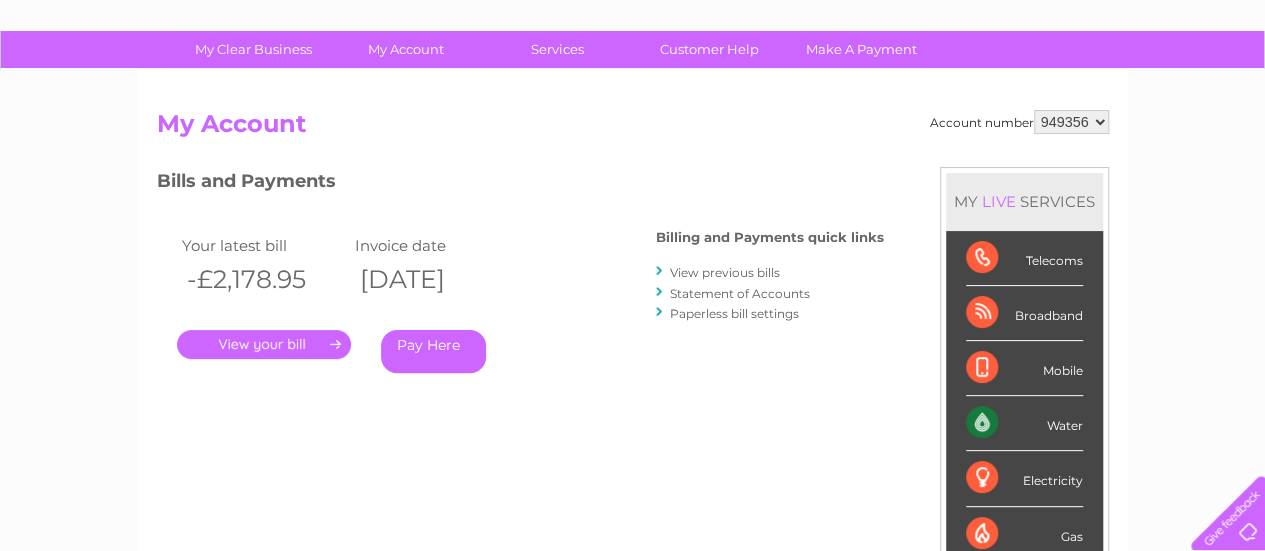 scroll, scrollTop: 100, scrollLeft: 0, axis: vertical 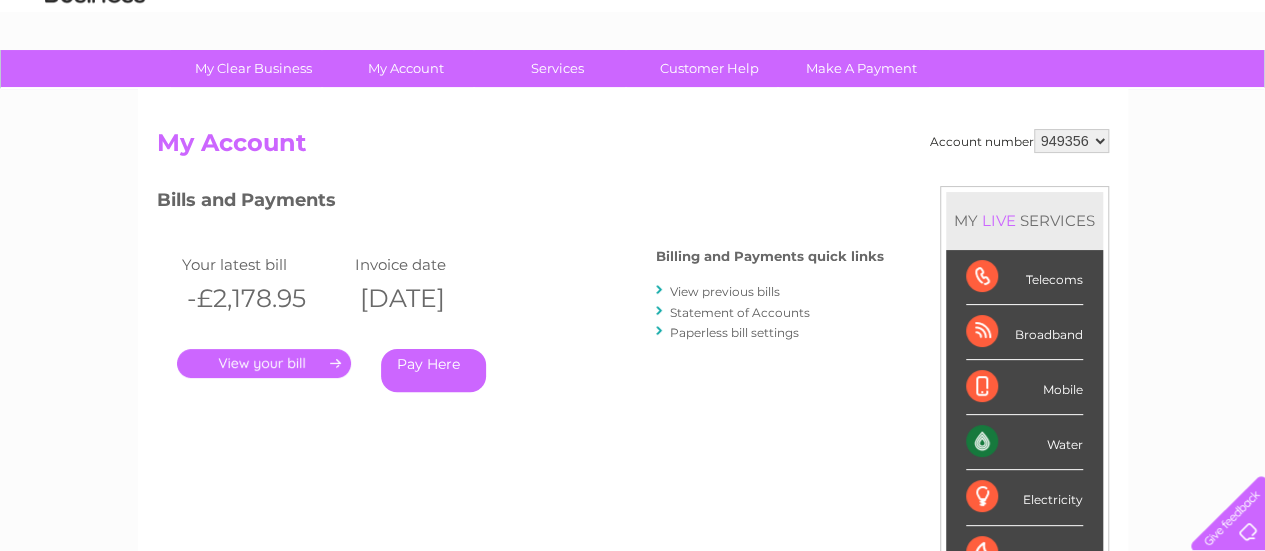 click on "Statement of Accounts" at bounding box center [740, 312] 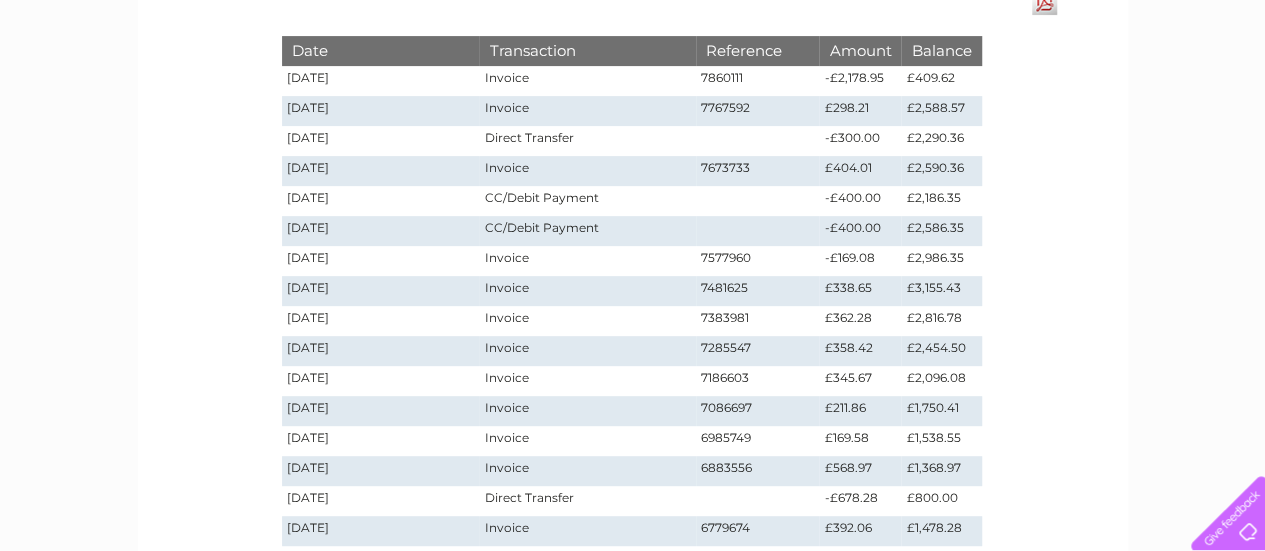 scroll, scrollTop: 200, scrollLeft: 0, axis: vertical 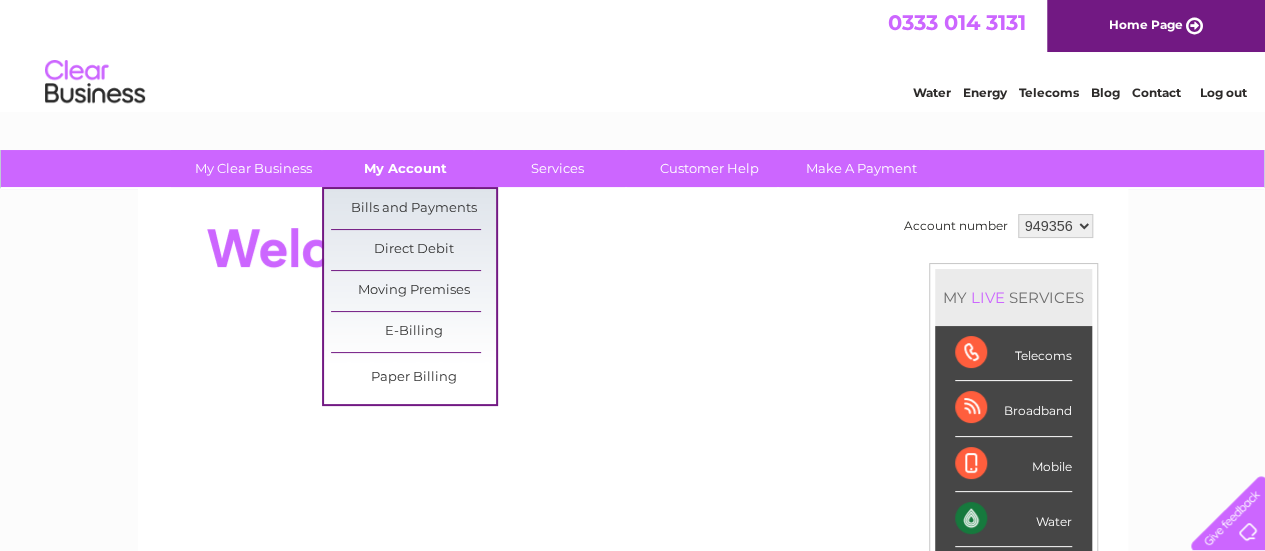 click on "My Account" at bounding box center [405, 168] 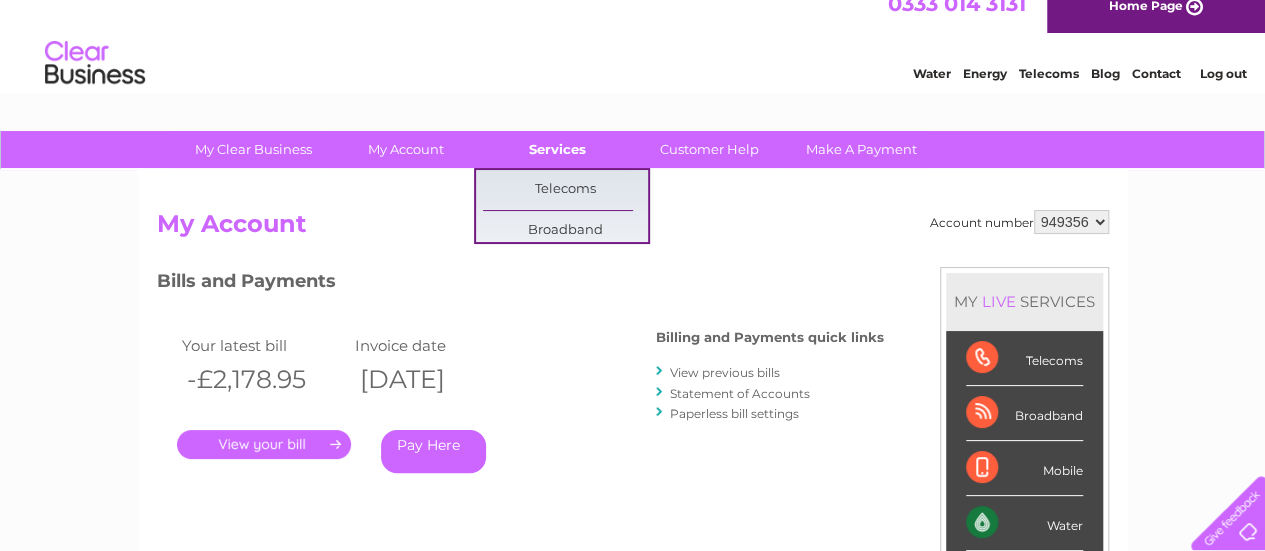 scroll, scrollTop: 0, scrollLeft: 0, axis: both 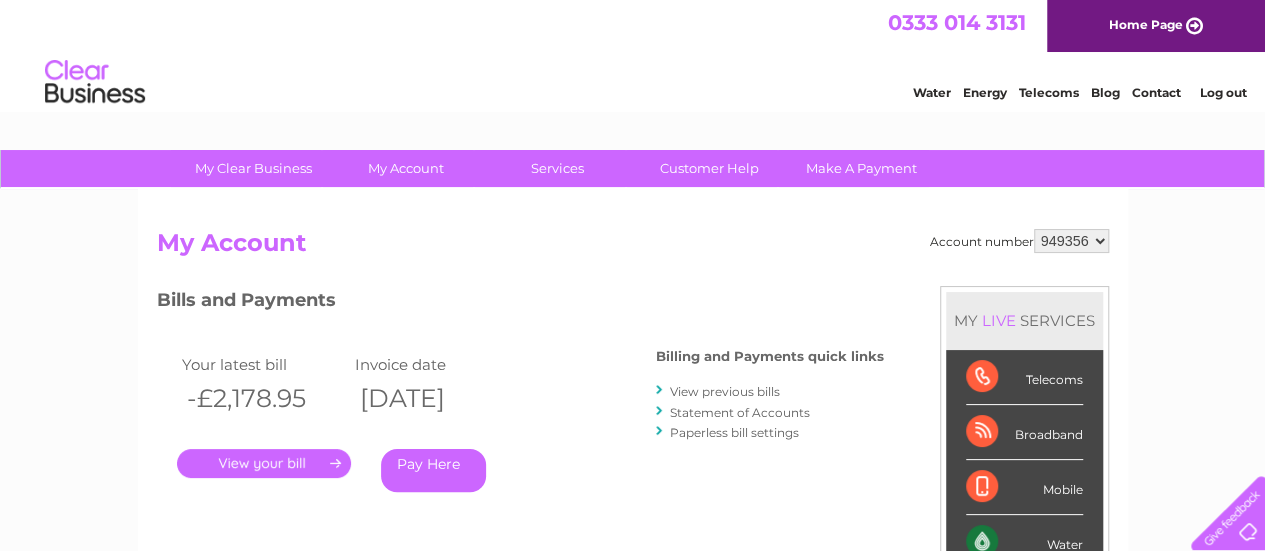 click at bounding box center (95, 82) 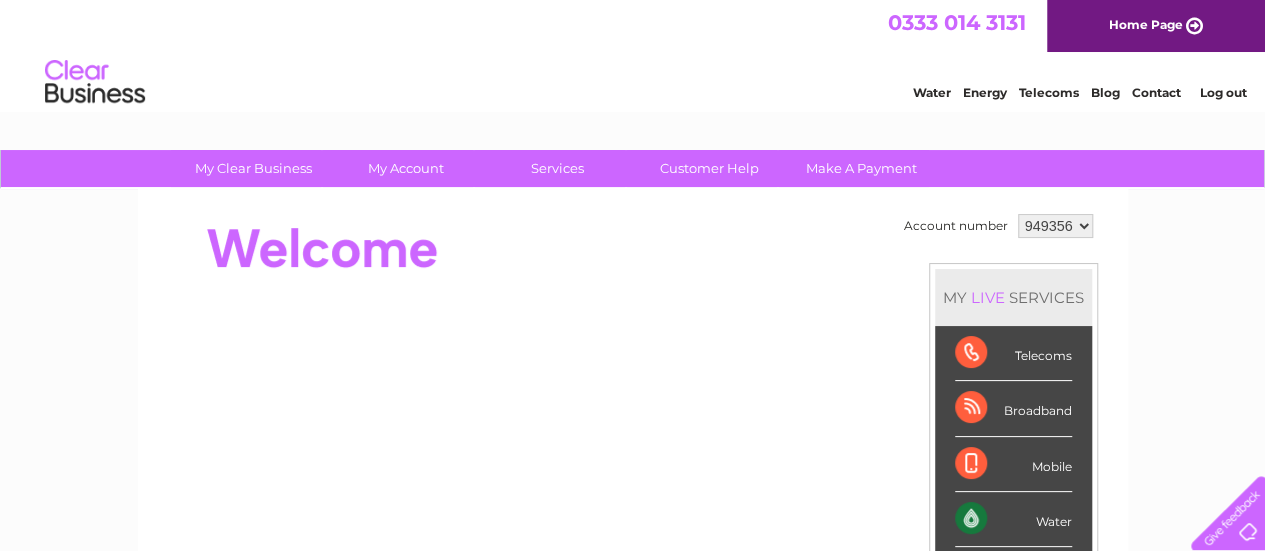 scroll, scrollTop: 0, scrollLeft: 0, axis: both 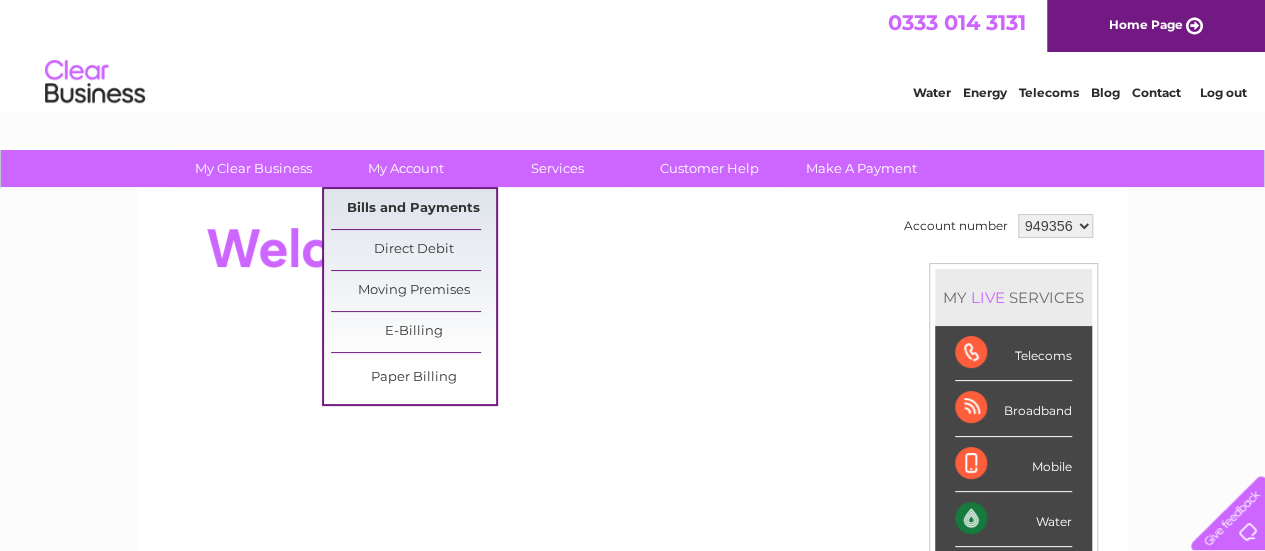click on "Bills and Payments" at bounding box center (413, 209) 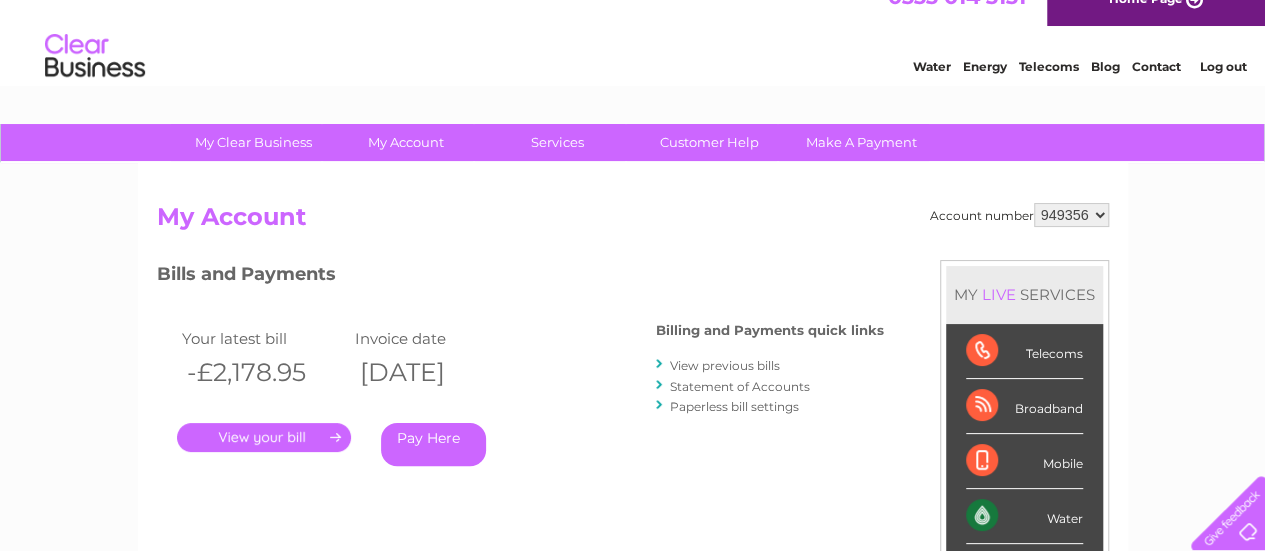 scroll, scrollTop: 0, scrollLeft: 0, axis: both 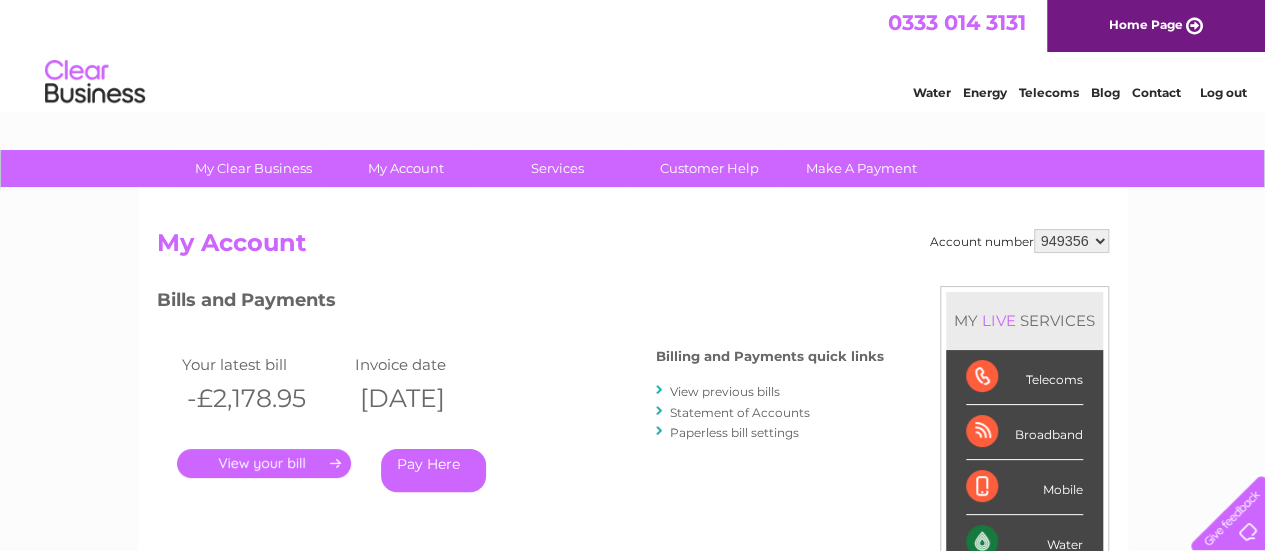 click on "Home Page" at bounding box center [1156, 26] 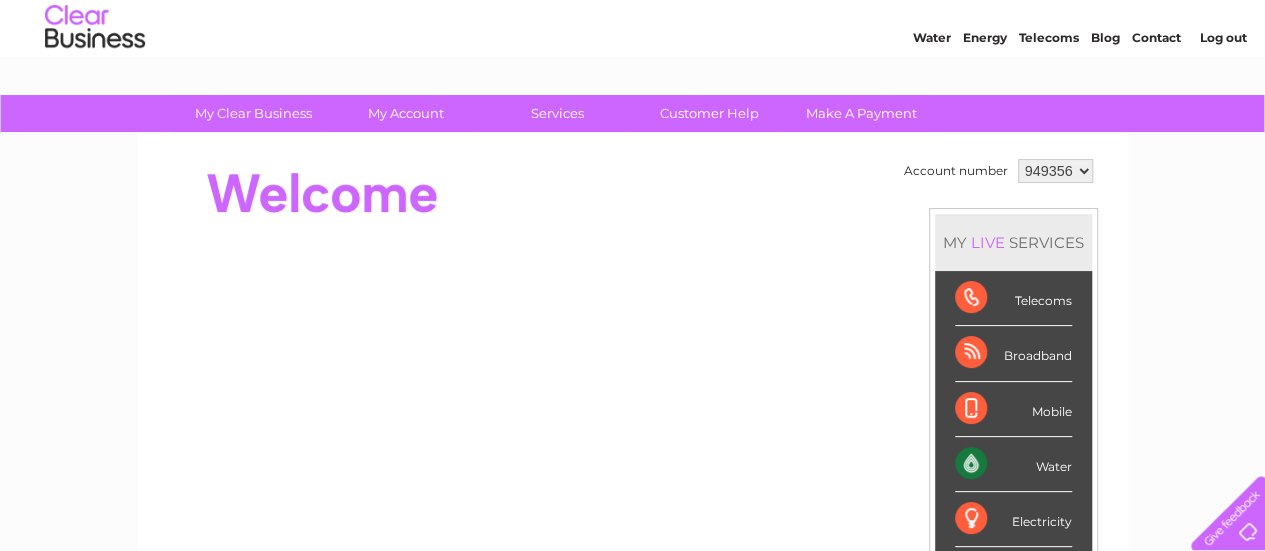 scroll, scrollTop: 100, scrollLeft: 0, axis: vertical 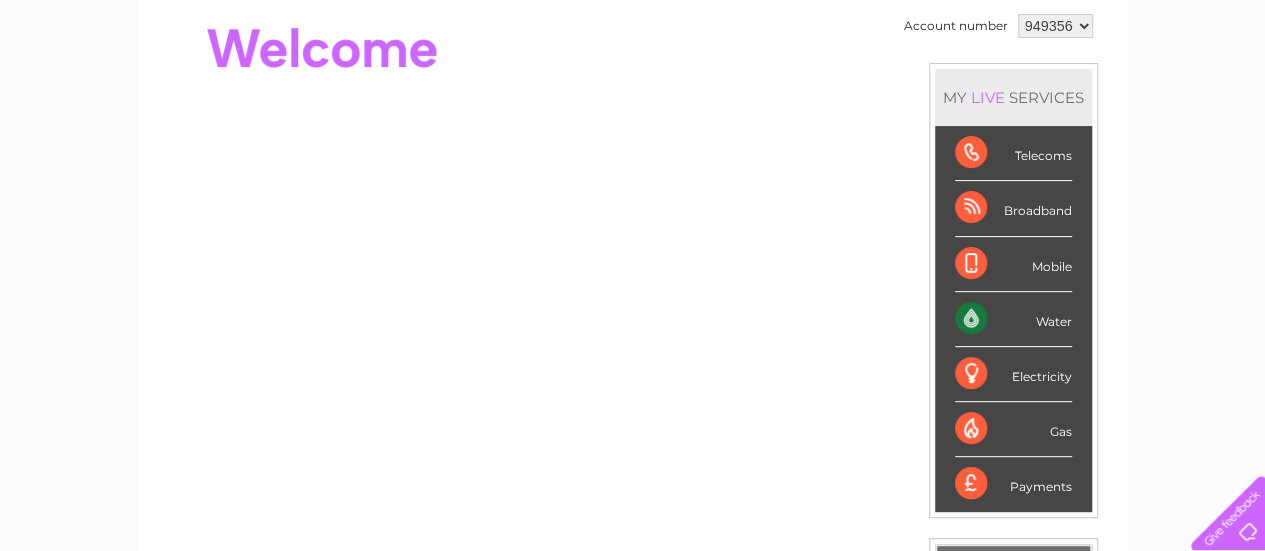 click on "Water" at bounding box center [1013, 319] 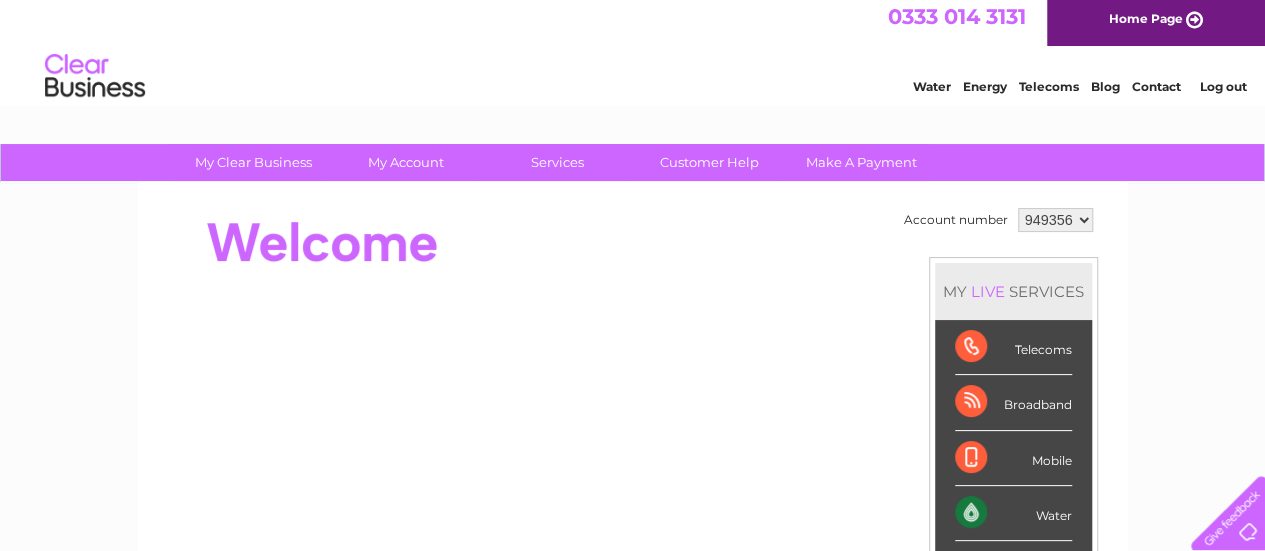 scroll, scrollTop: 0, scrollLeft: 0, axis: both 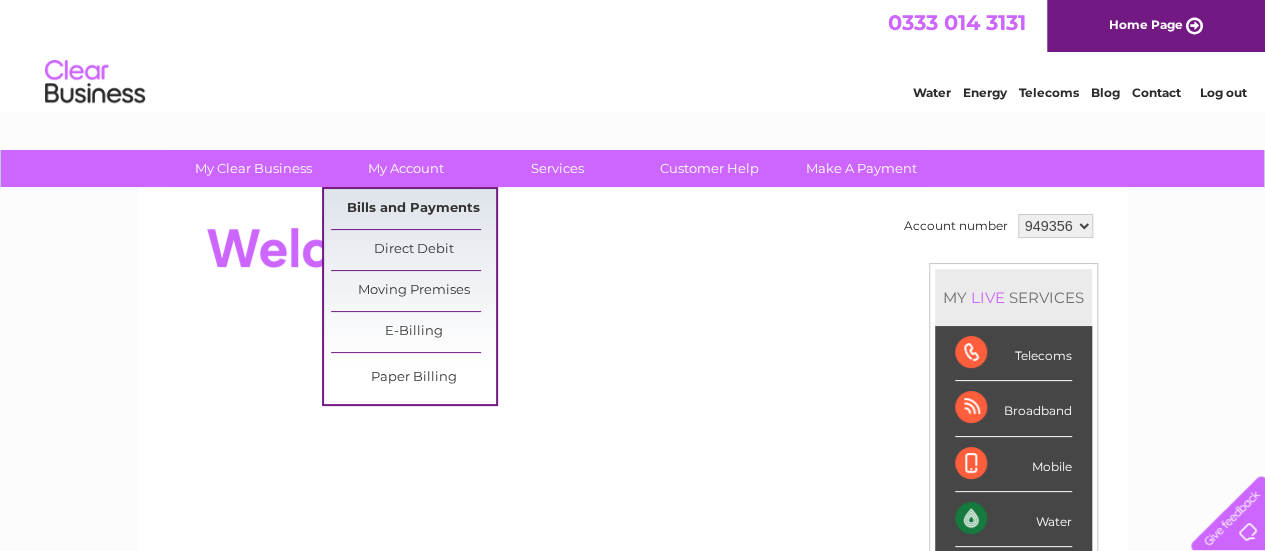 click on "Bills and Payments" at bounding box center [413, 209] 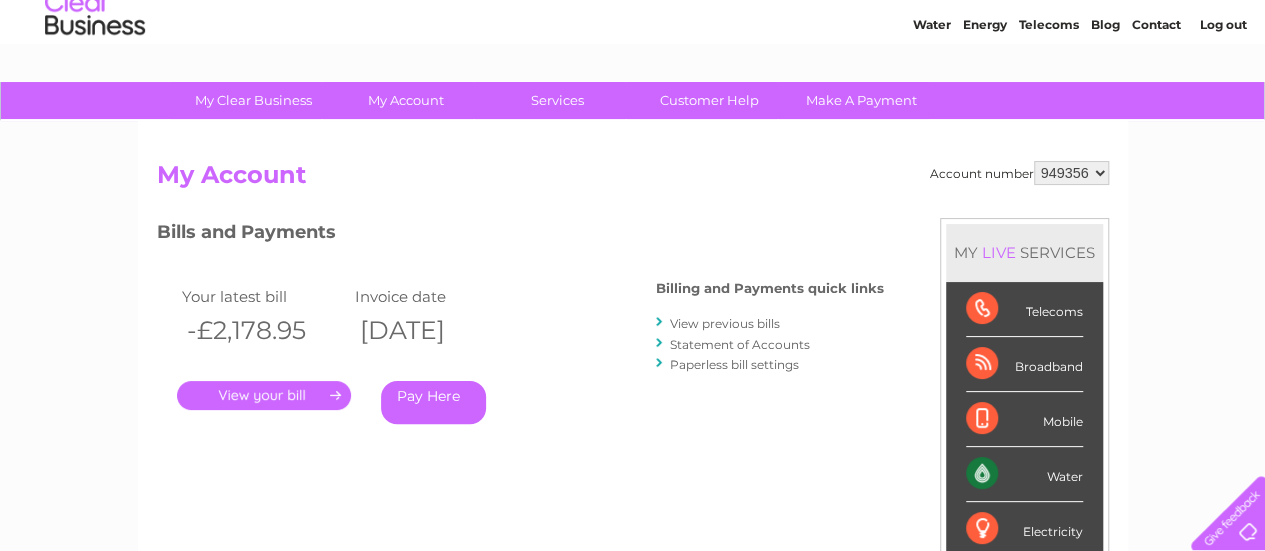scroll, scrollTop: 100, scrollLeft: 0, axis: vertical 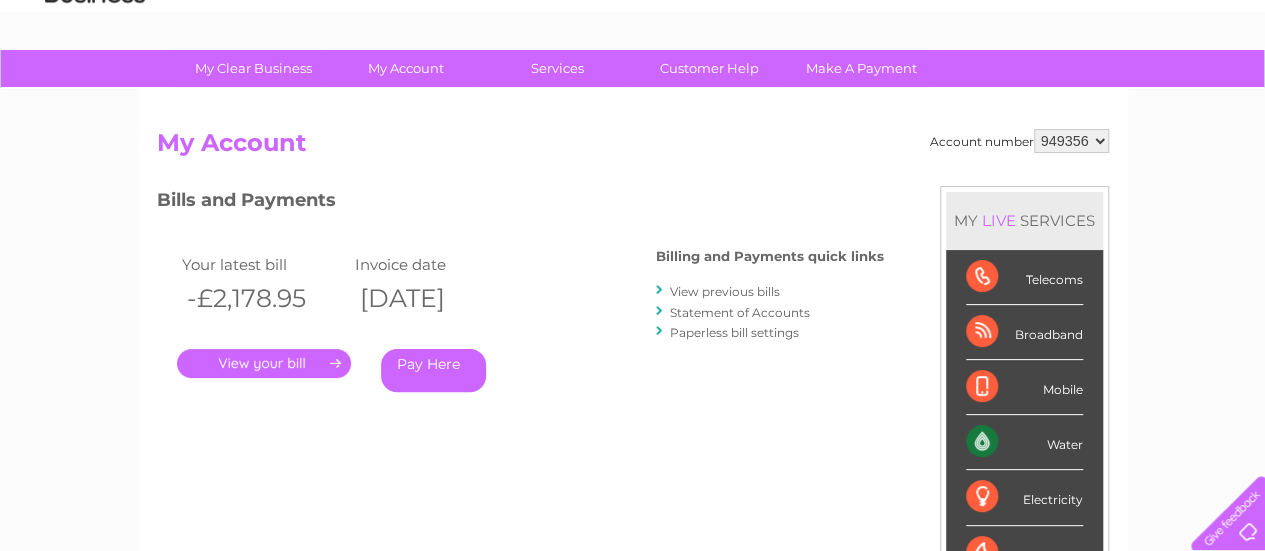 click on "View previous bills" at bounding box center (725, 291) 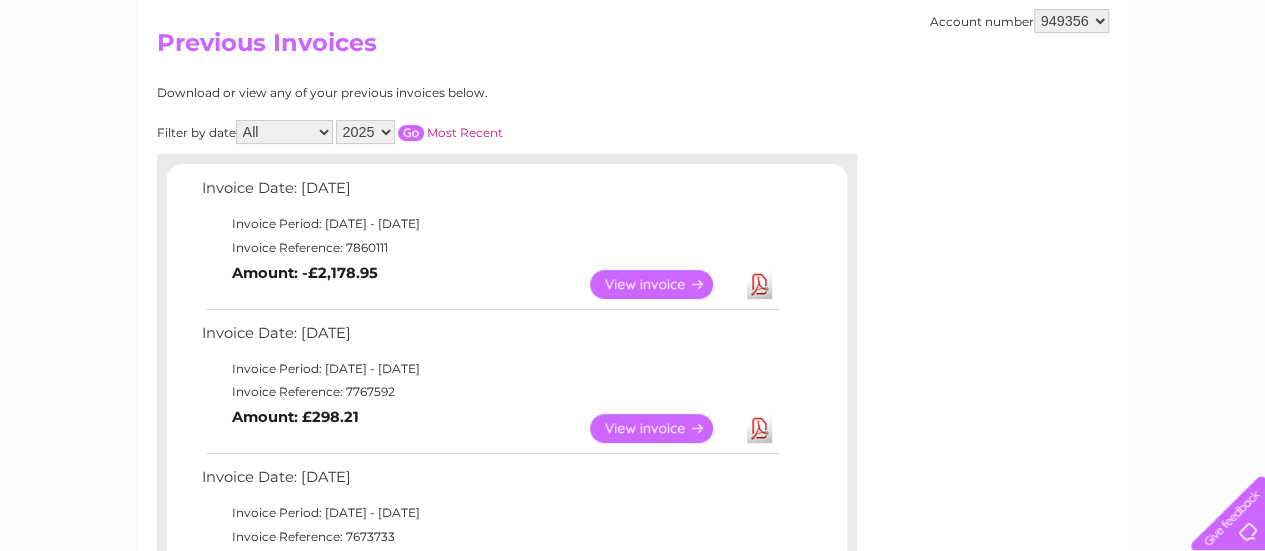 scroll, scrollTop: 300, scrollLeft: 0, axis: vertical 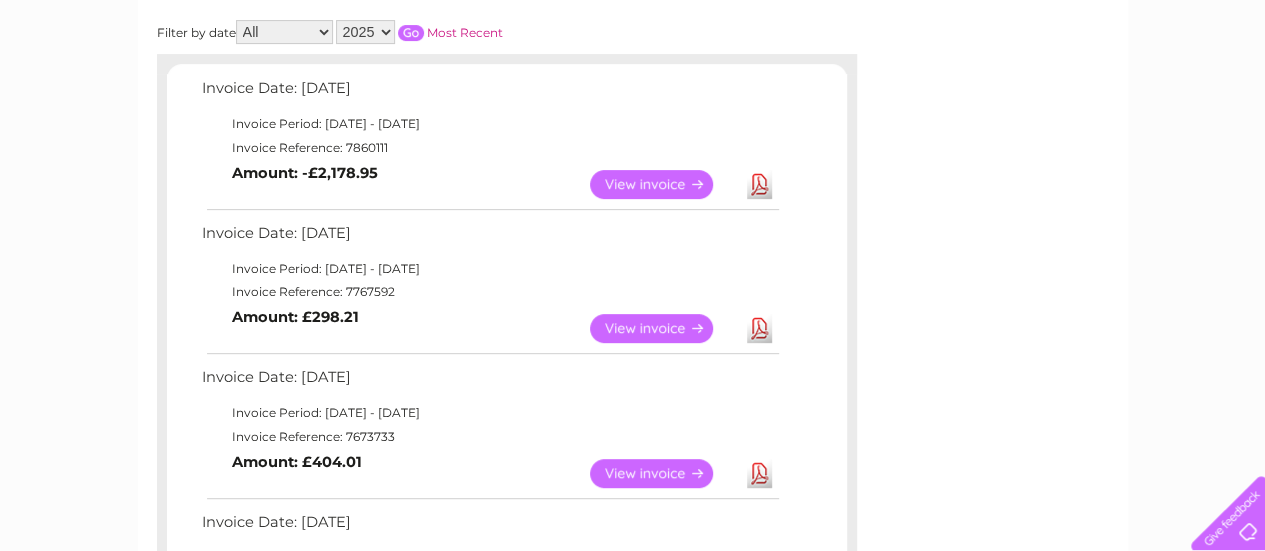 click on "Download" at bounding box center [759, 328] 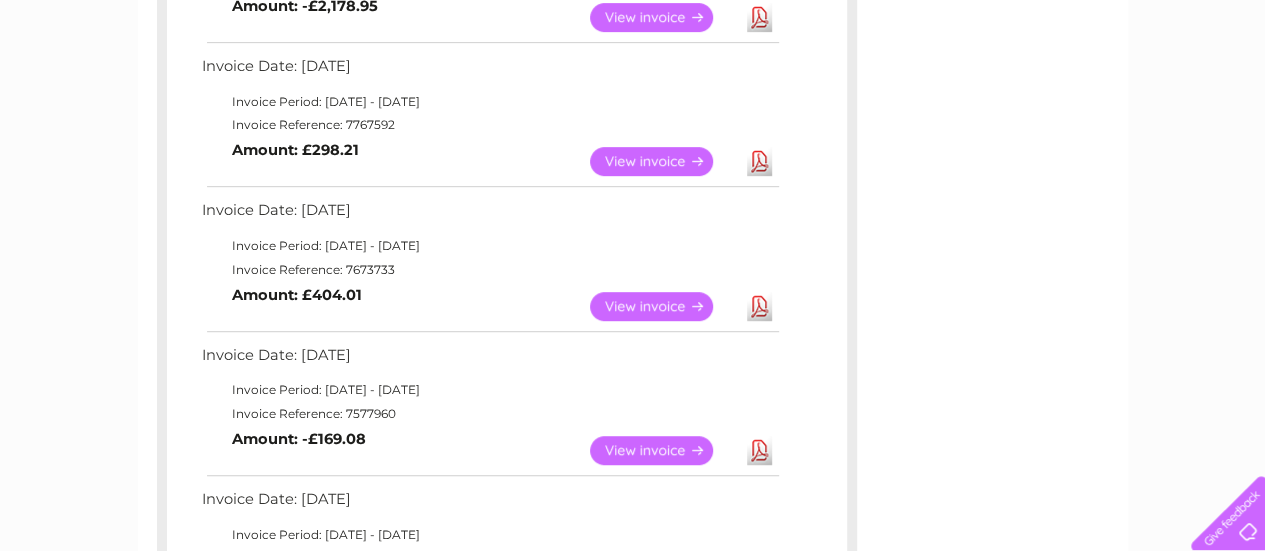 scroll, scrollTop: 500, scrollLeft: 0, axis: vertical 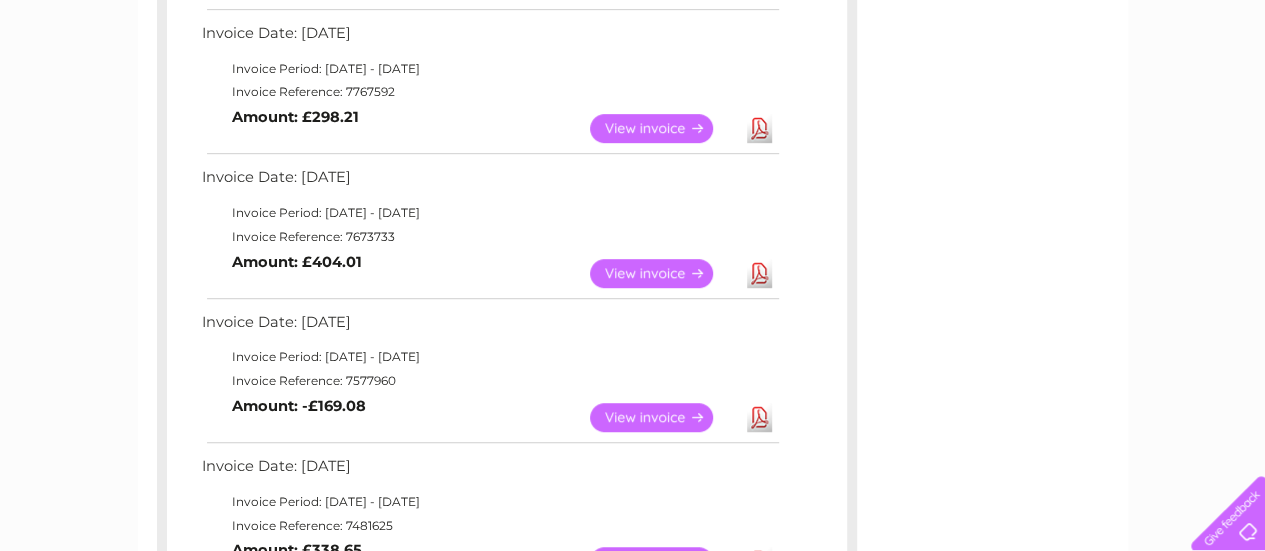 click on "Download" at bounding box center [759, 417] 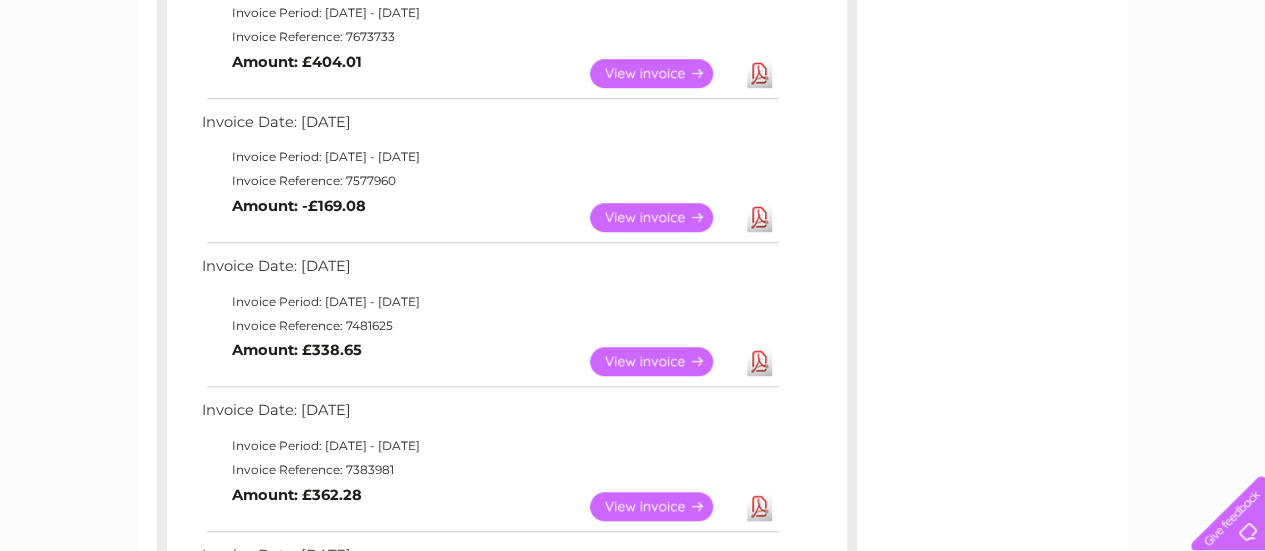 scroll, scrollTop: 800, scrollLeft: 0, axis: vertical 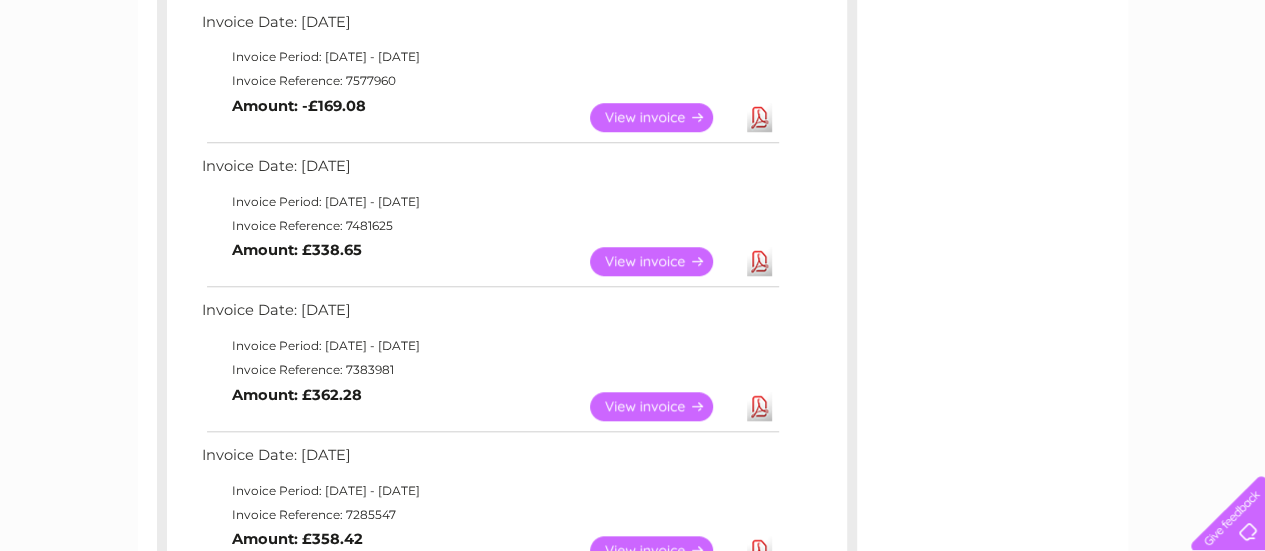 click on "Download" at bounding box center [759, 261] 